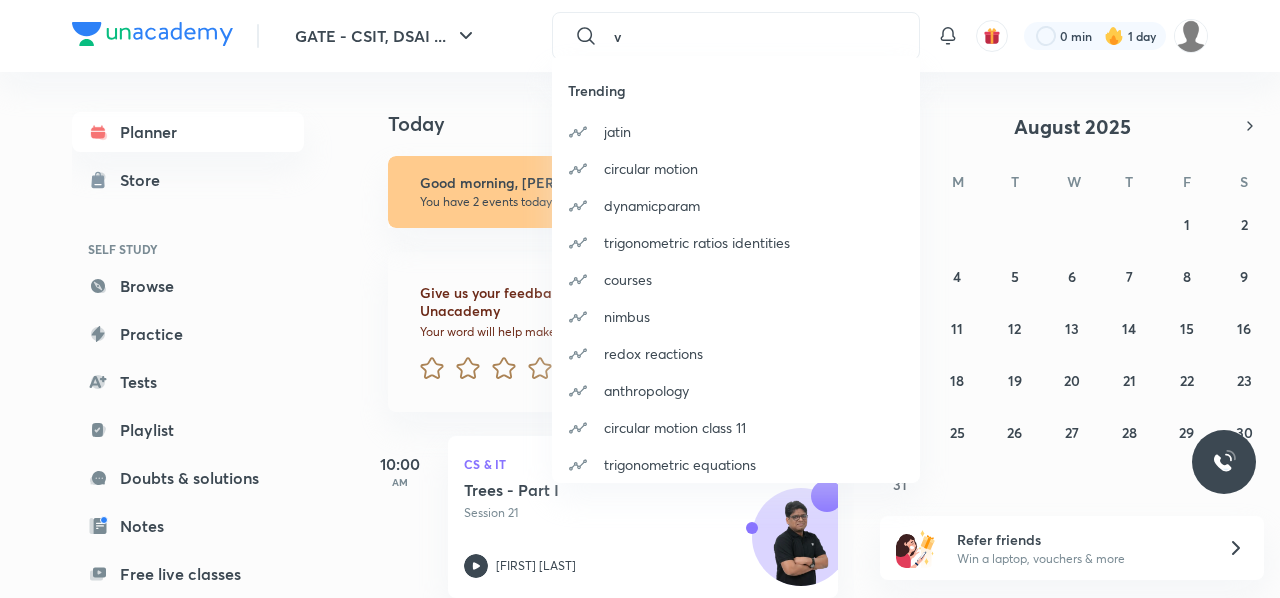 scroll, scrollTop: 0, scrollLeft: 0, axis: both 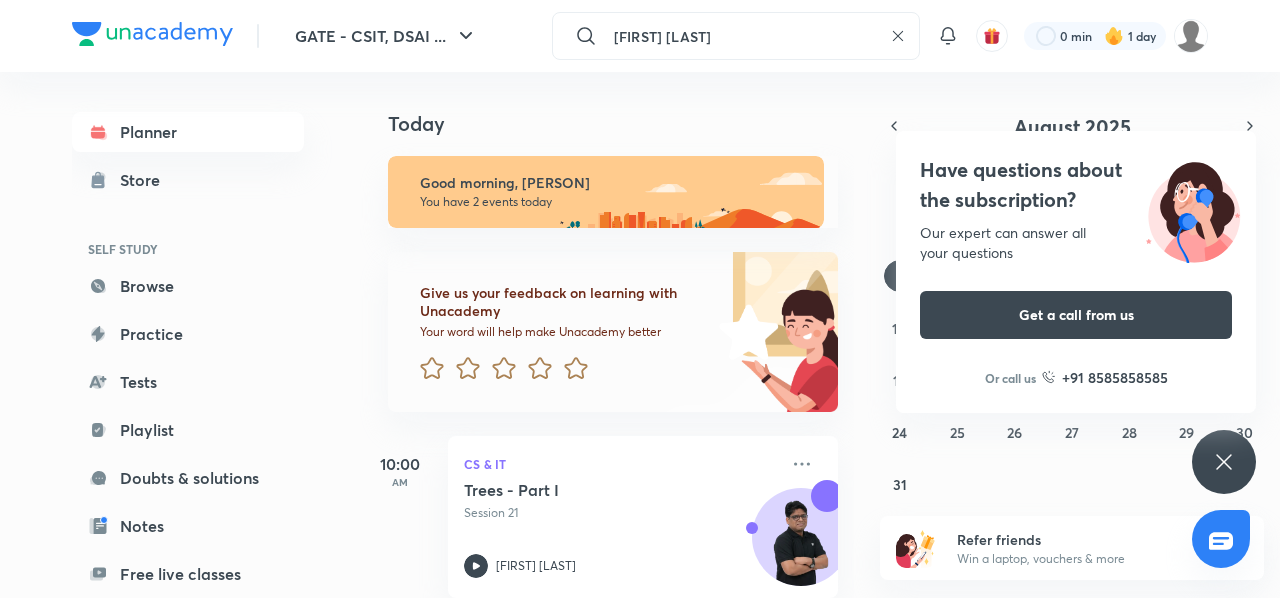 type on "vijay agrawal" 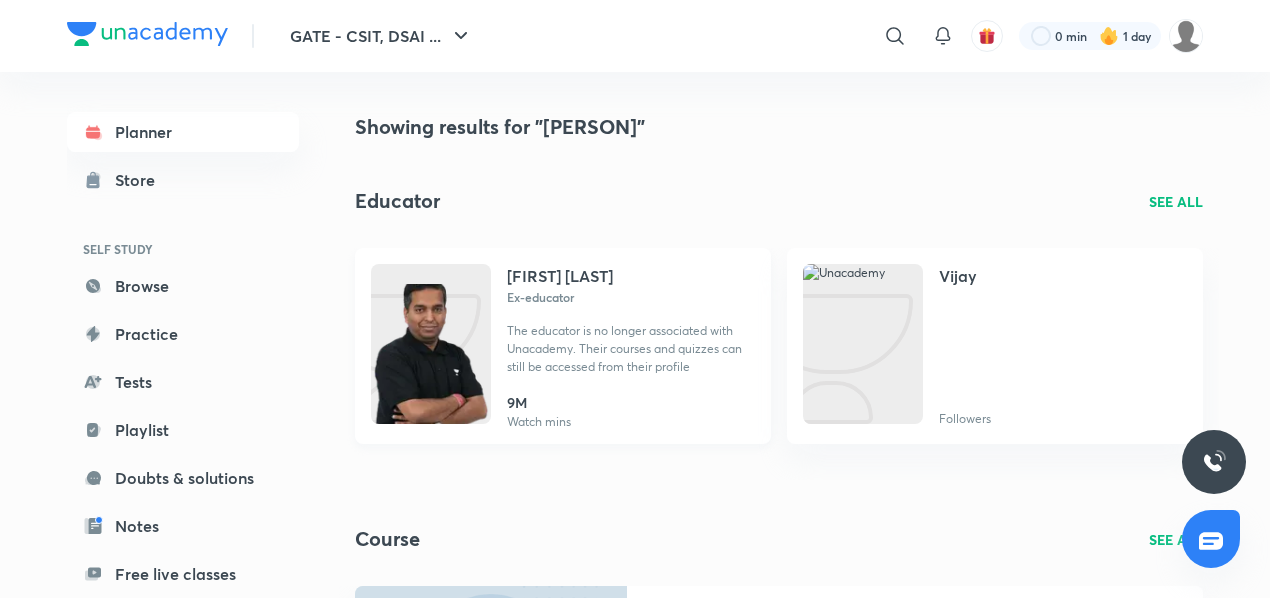 click on "Ex-educator" at bounding box center [631, 297] 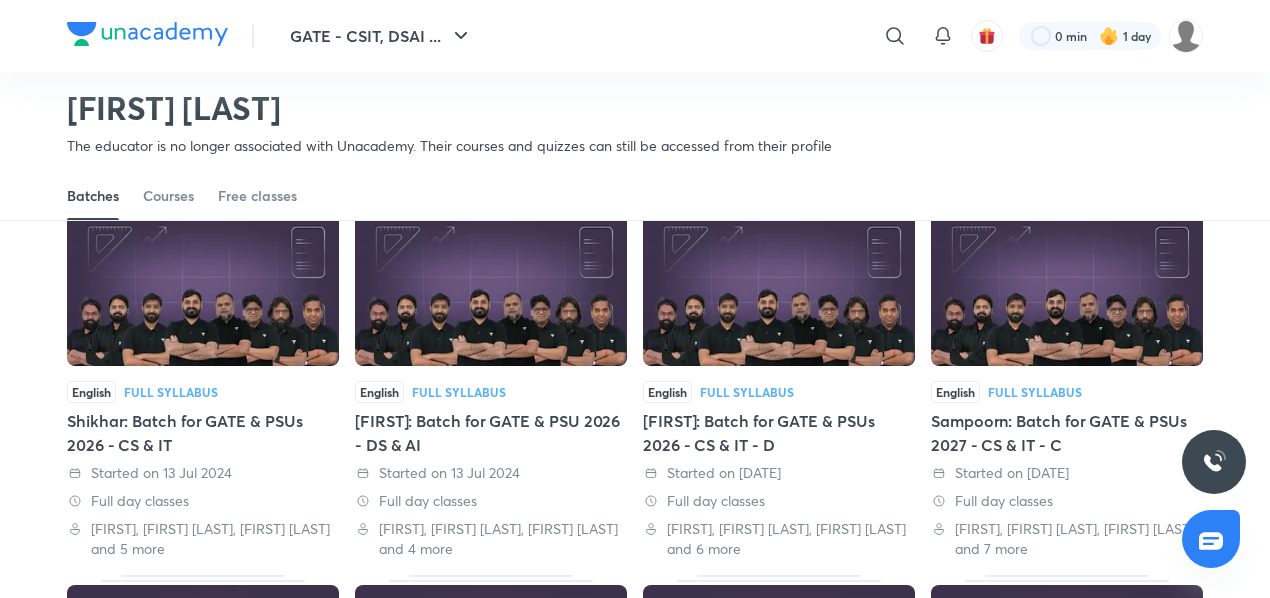 scroll, scrollTop: 136, scrollLeft: 0, axis: vertical 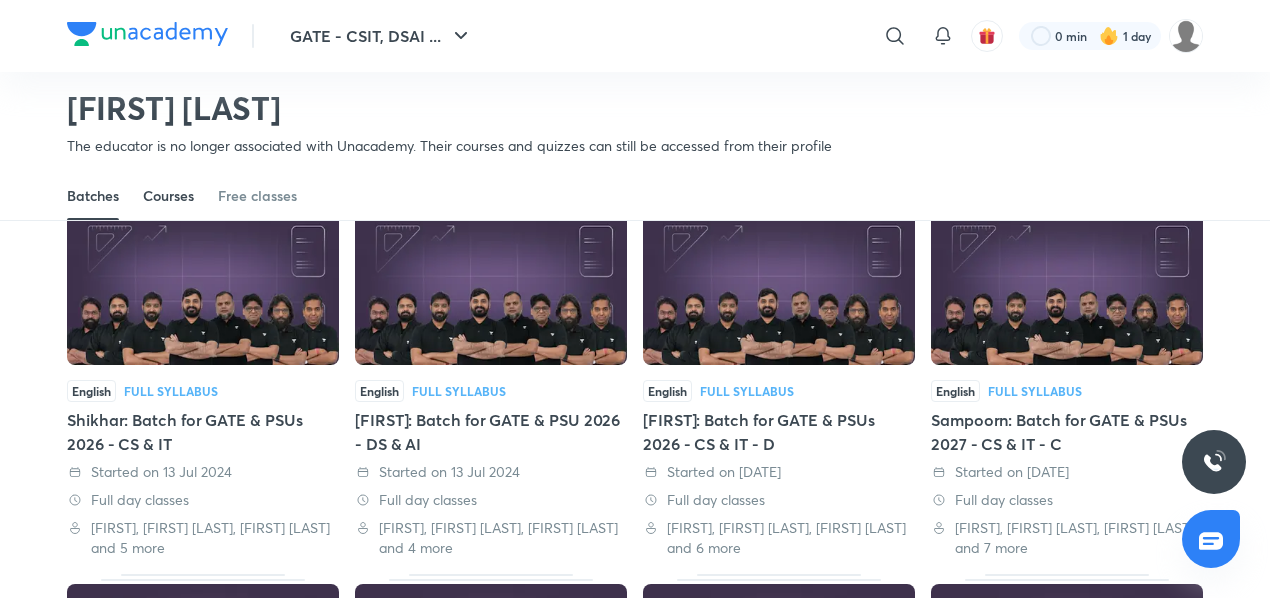 click on "Courses" at bounding box center (168, 196) 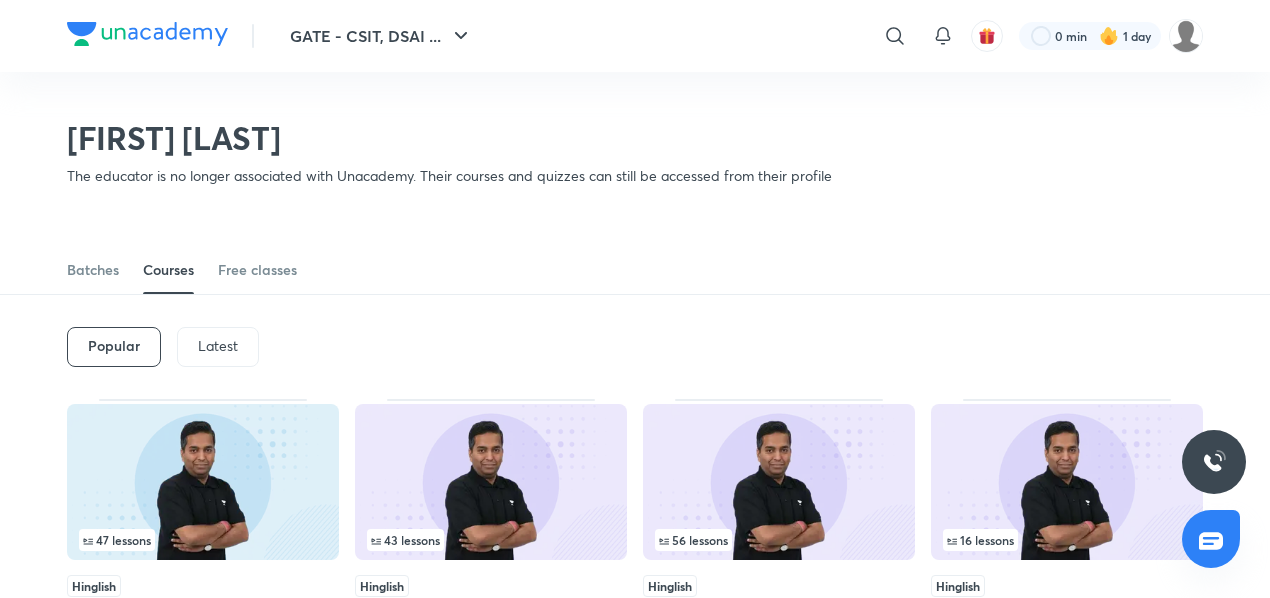 scroll, scrollTop: 344, scrollLeft: 0, axis: vertical 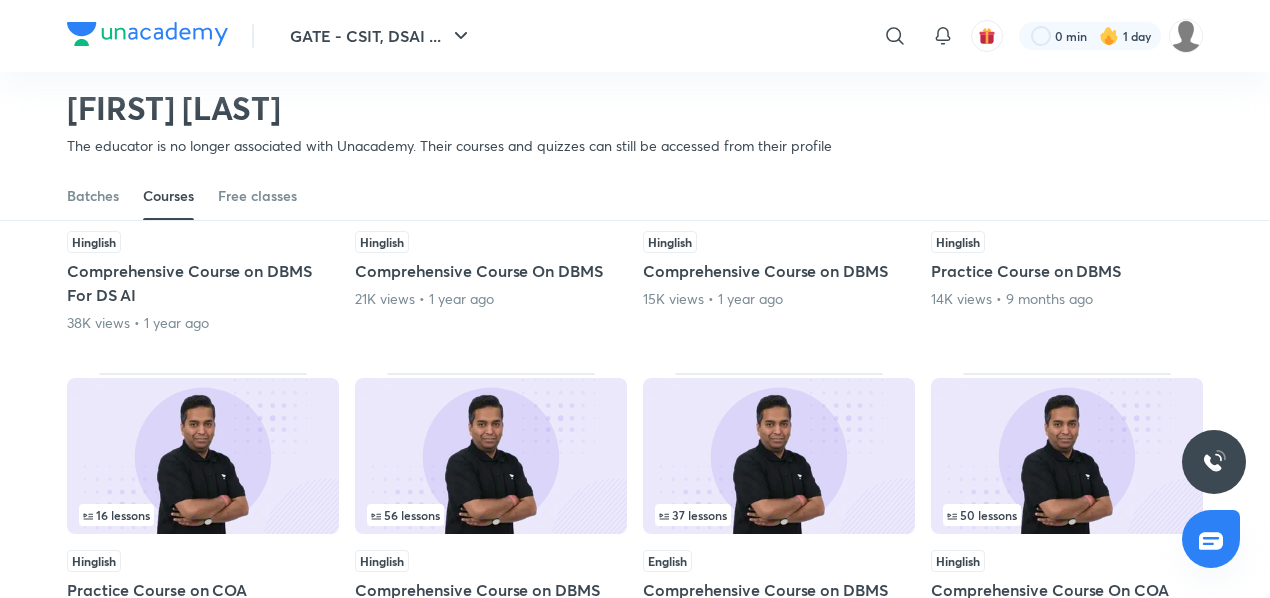 click on "Hinglish Comprehensive Course On DBMS 21K views  •  1 year ago" at bounding box center [491, 270] 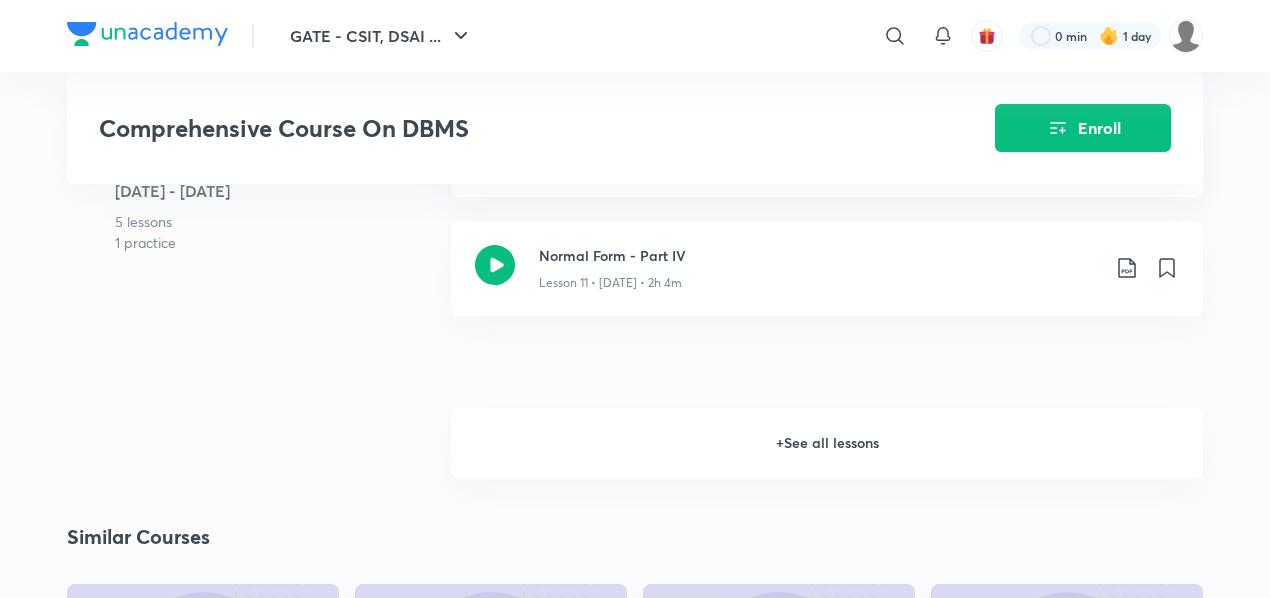 scroll, scrollTop: 1958, scrollLeft: 0, axis: vertical 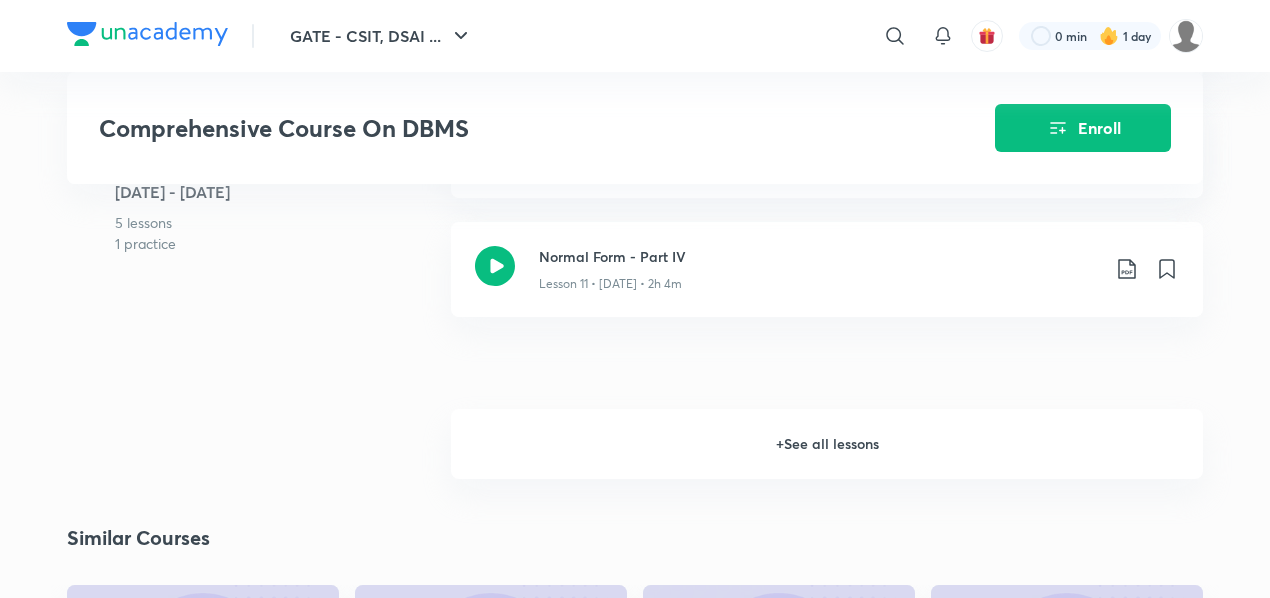 click on "+  See all lessons" at bounding box center (827, 444) 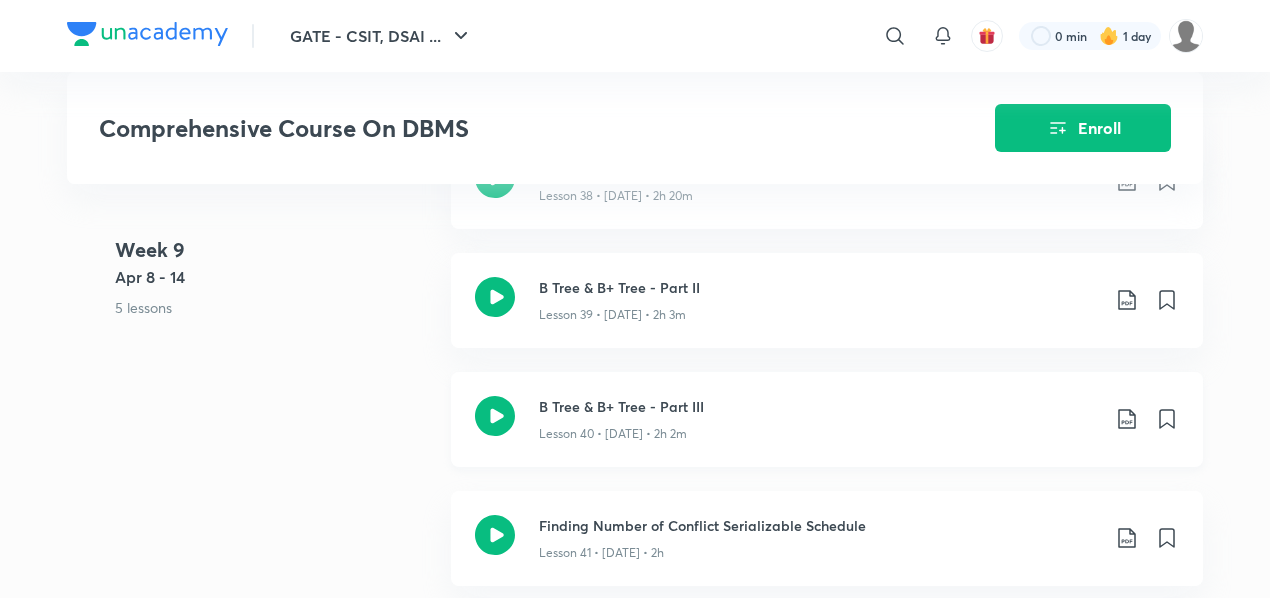 scroll, scrollTop: 5908, scrollLeft: 0, axis: vertical 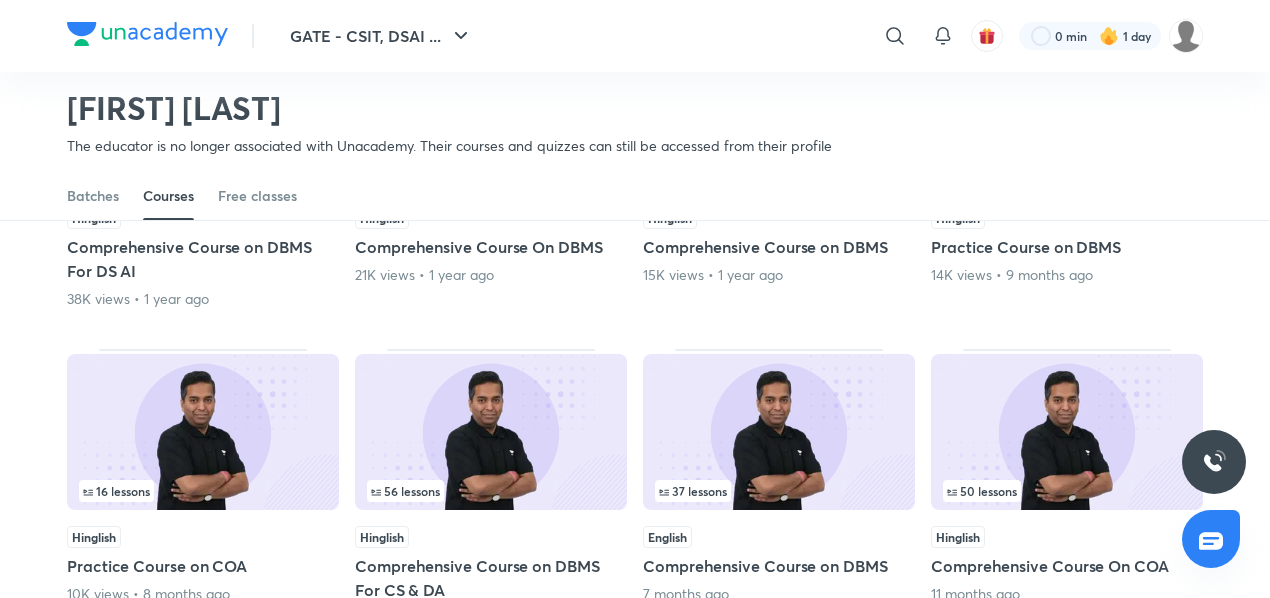 click on "Practice Course on DBMS" at bounding box center (1067, 247) 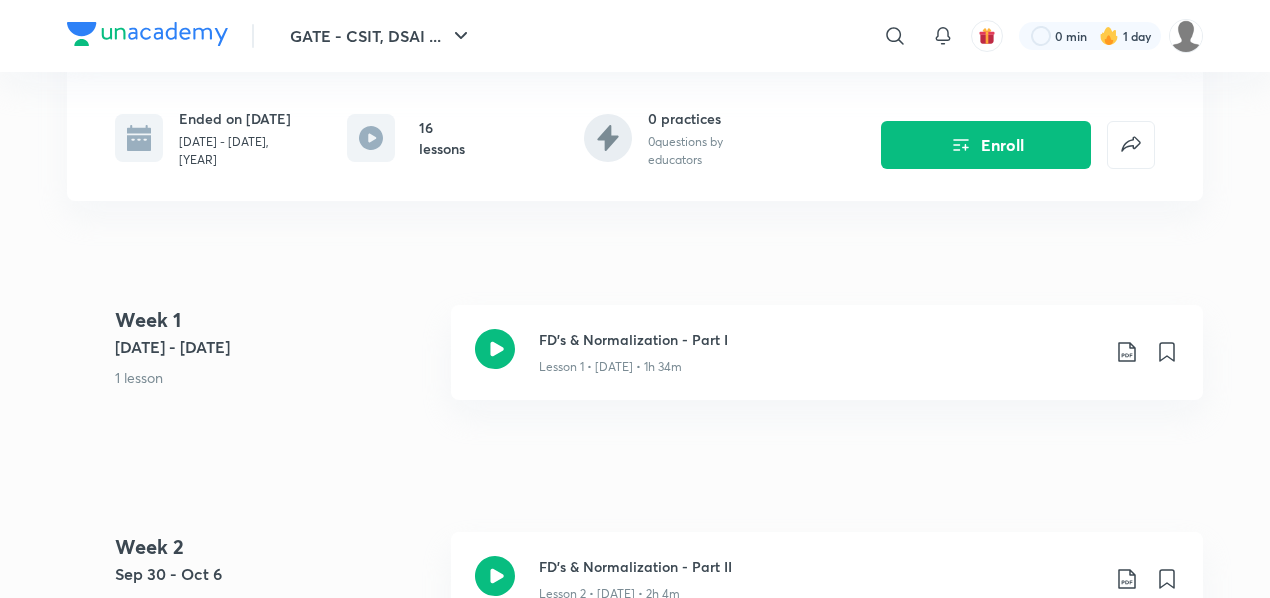 scroll, scrollTop: 0, scrollLeft: 0, axis: both 